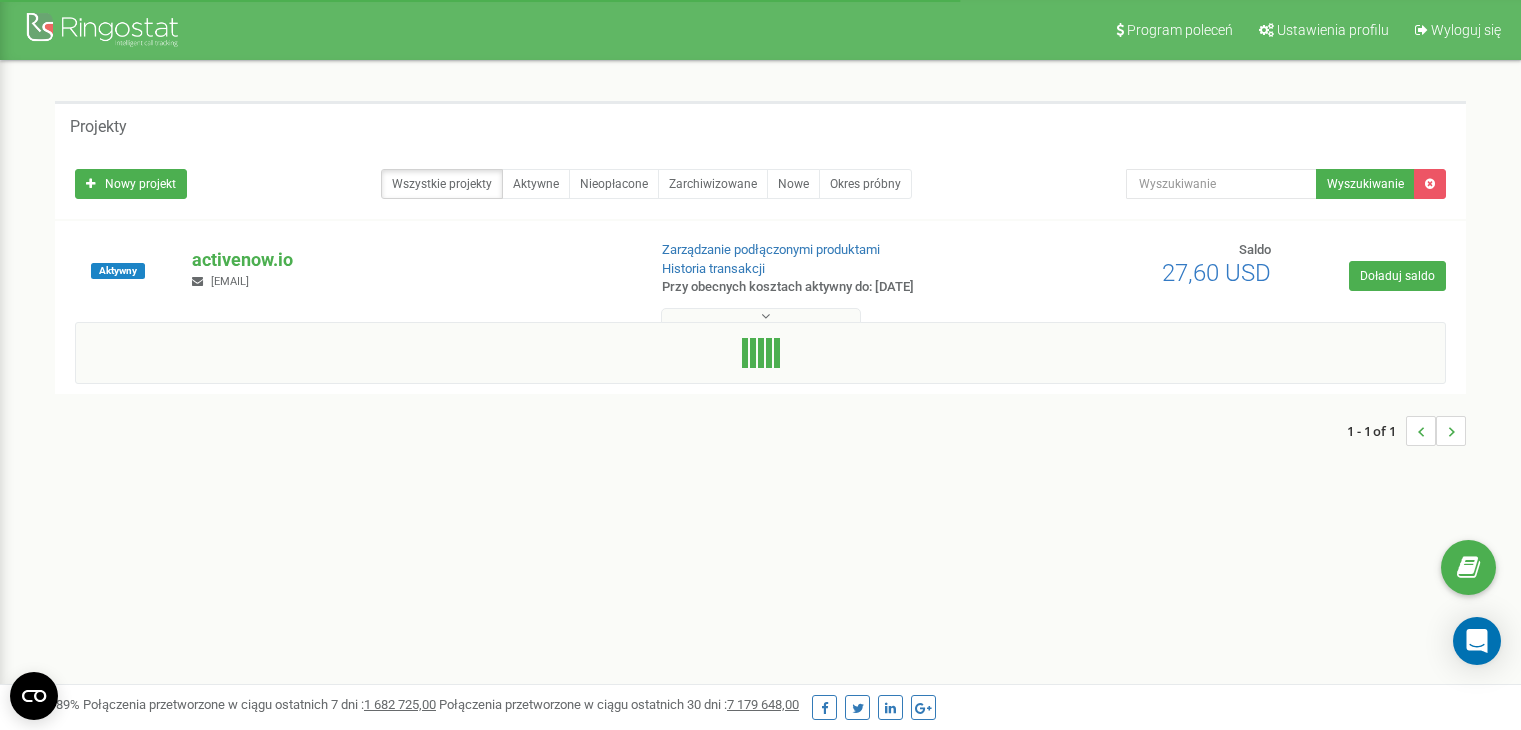 scroll, scrollTop: 0, scrollLeft: 0, axis: both 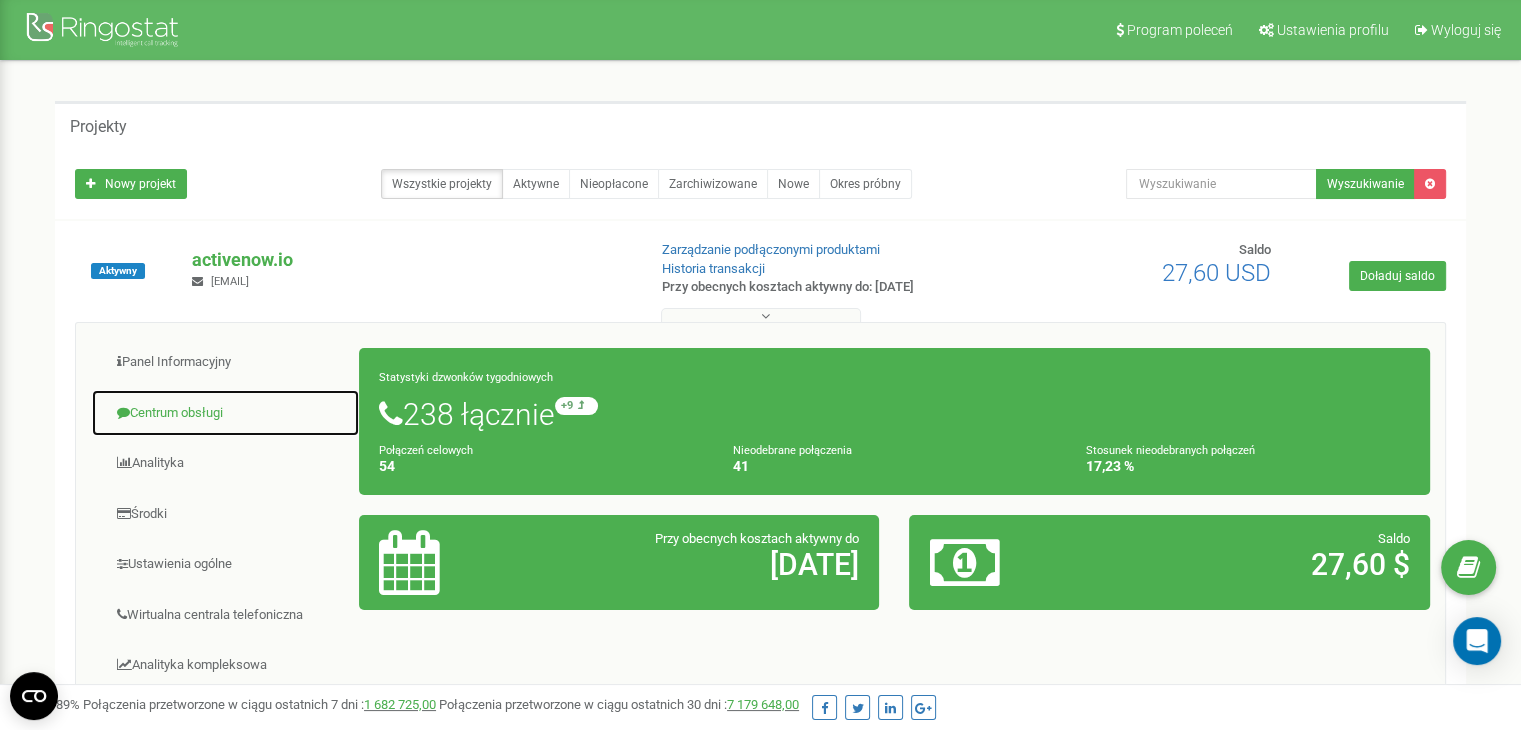 click on "Centrum obsługi" at bounding box center [225, 413] 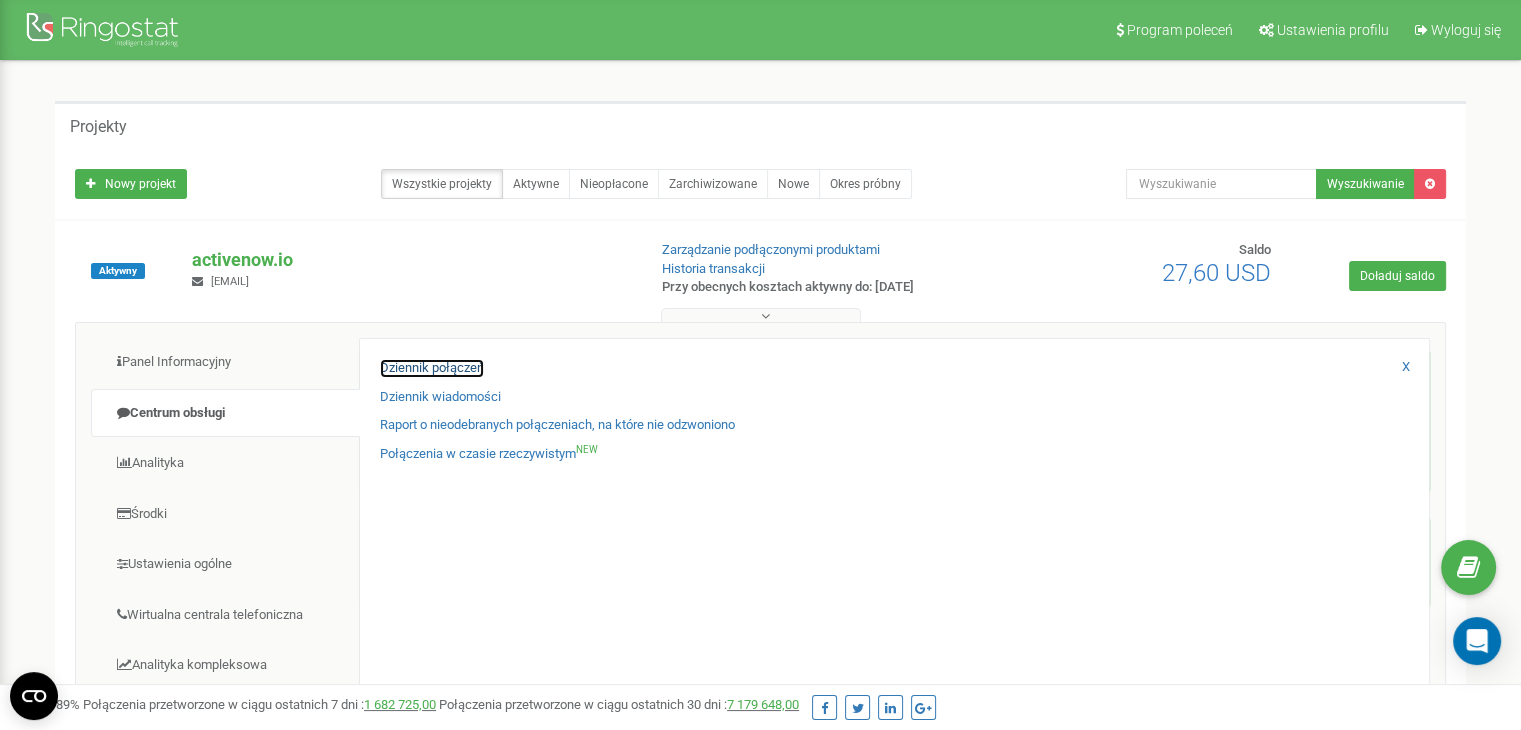 click on "Dziennik połączeń" at bounding box center (432, 368) 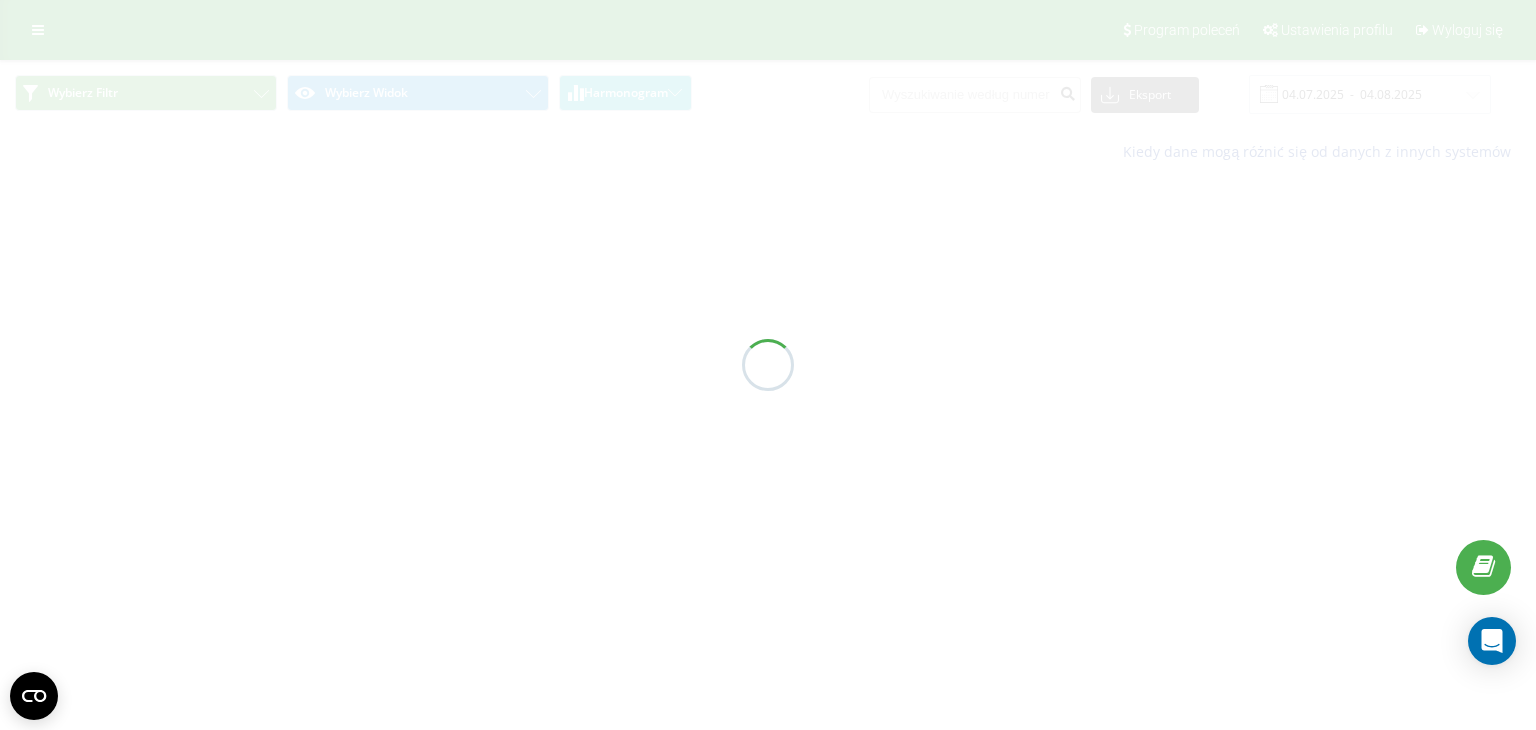 scroll, scrollTop: 0, scrollLeft: 0, axis: both 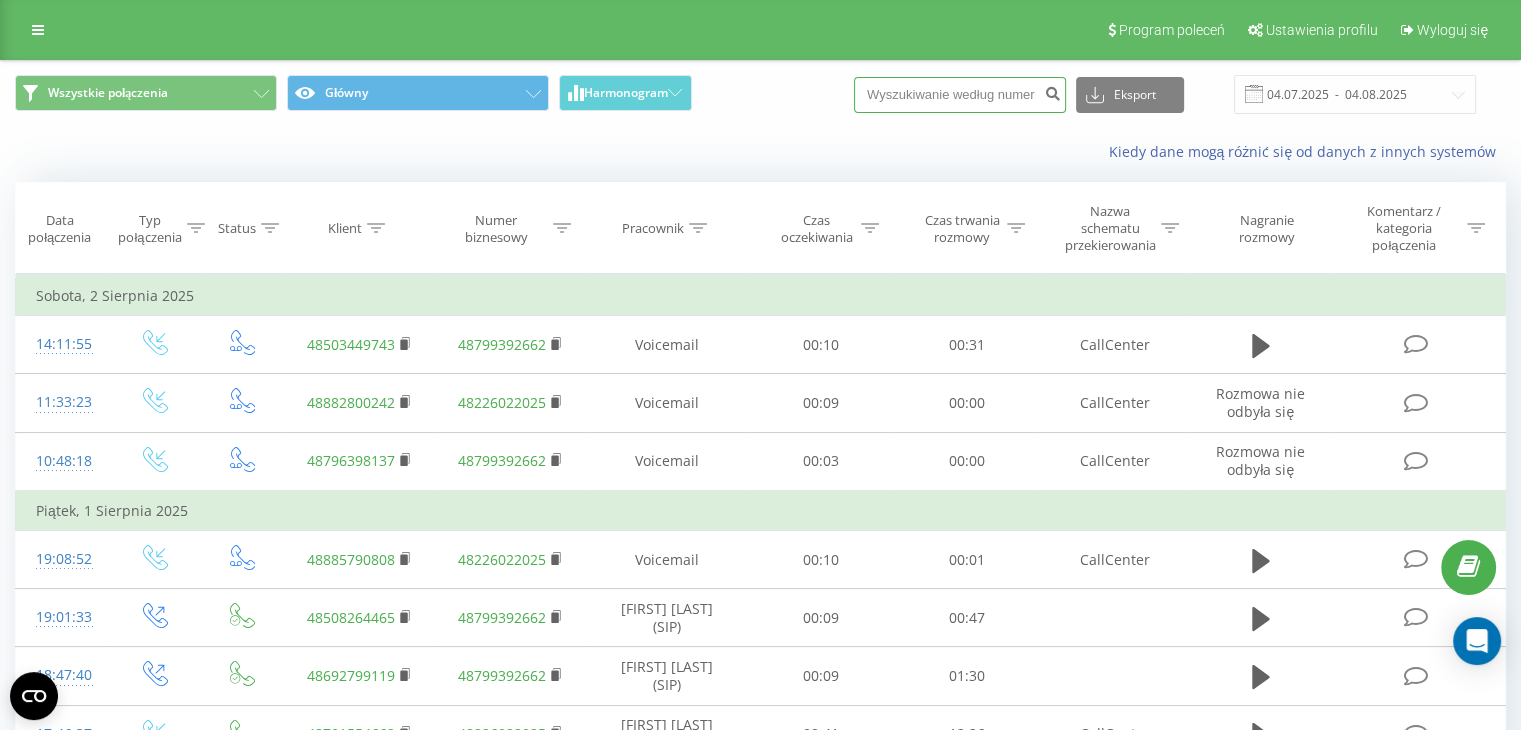 paste on "48531907594" 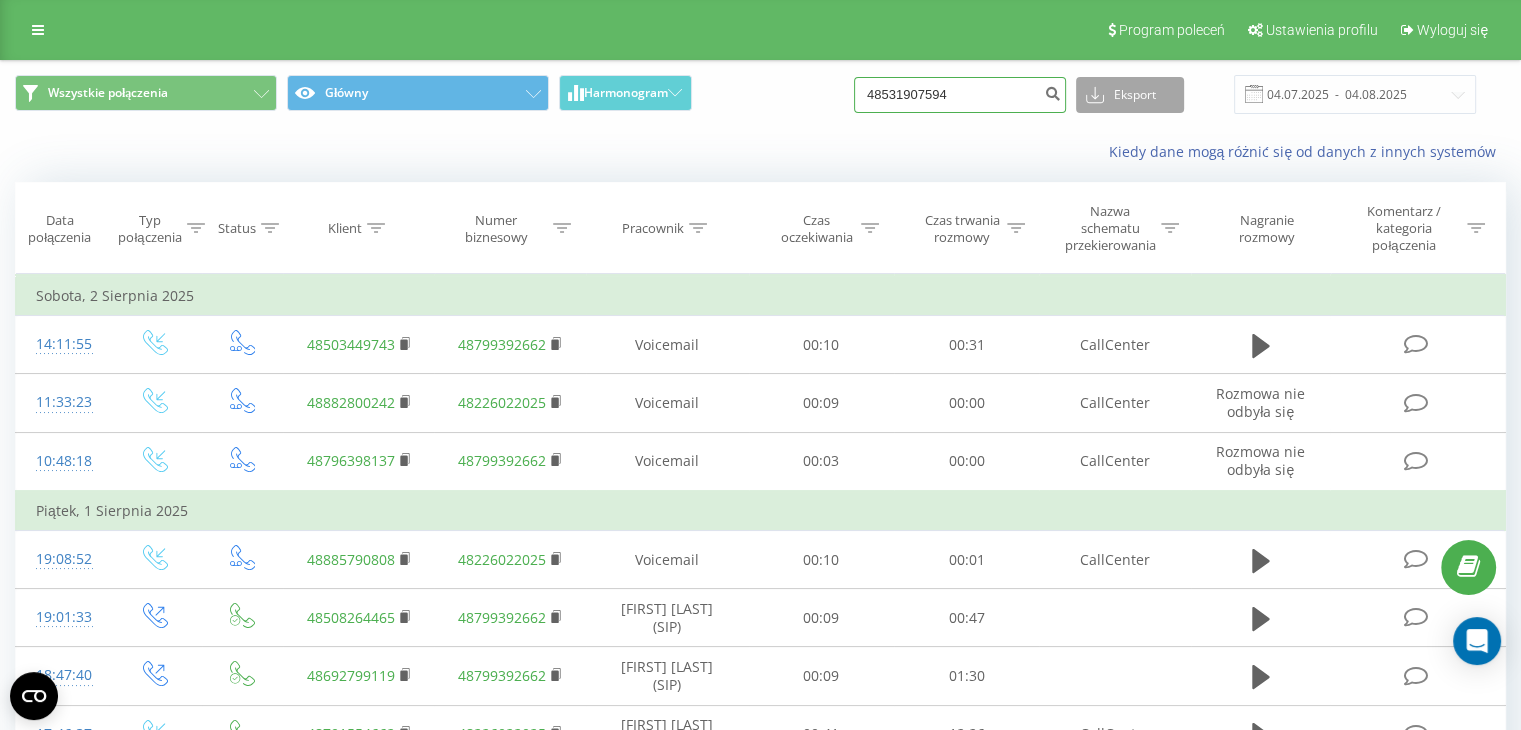 type on "48531907594" 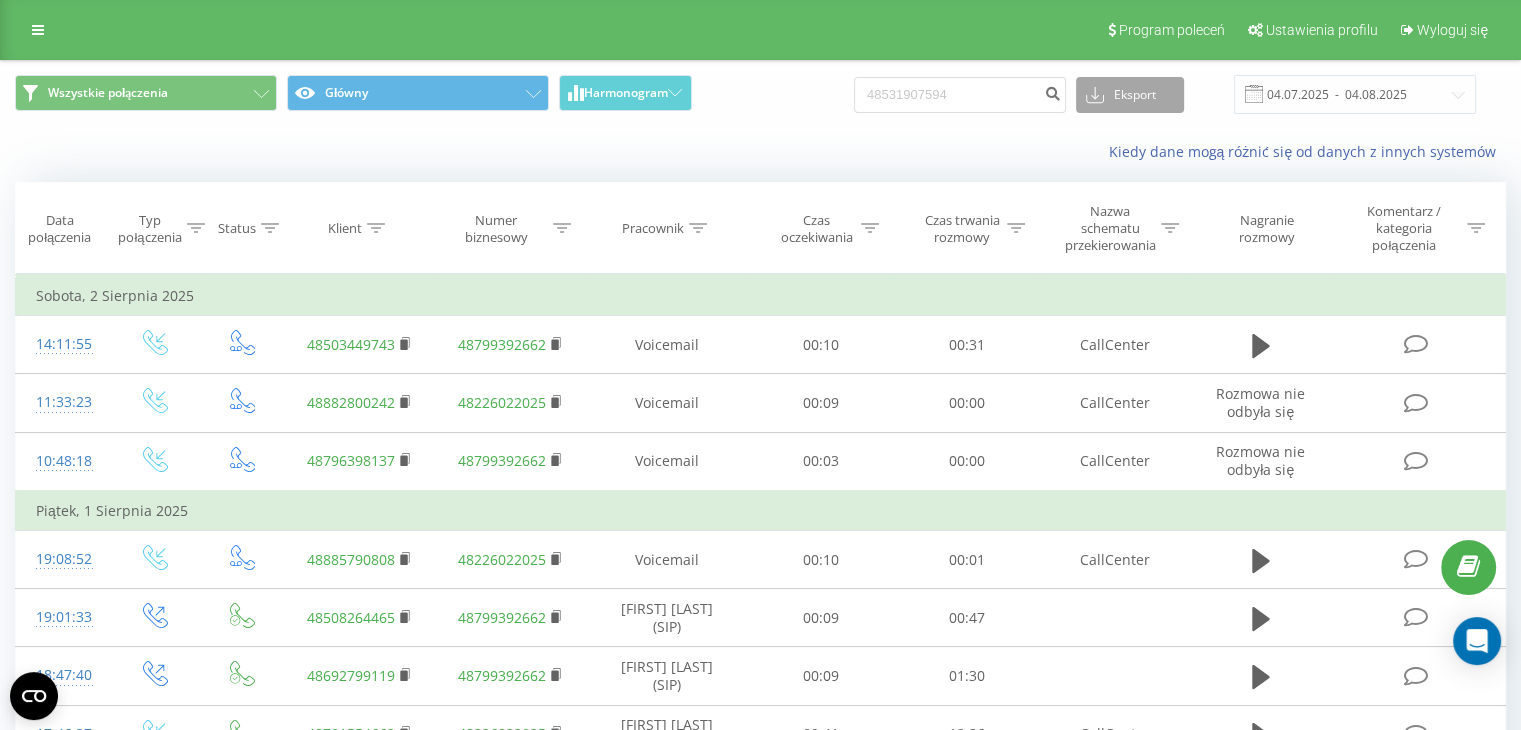 click on "Eksport" at bounding box center (1130, 95) 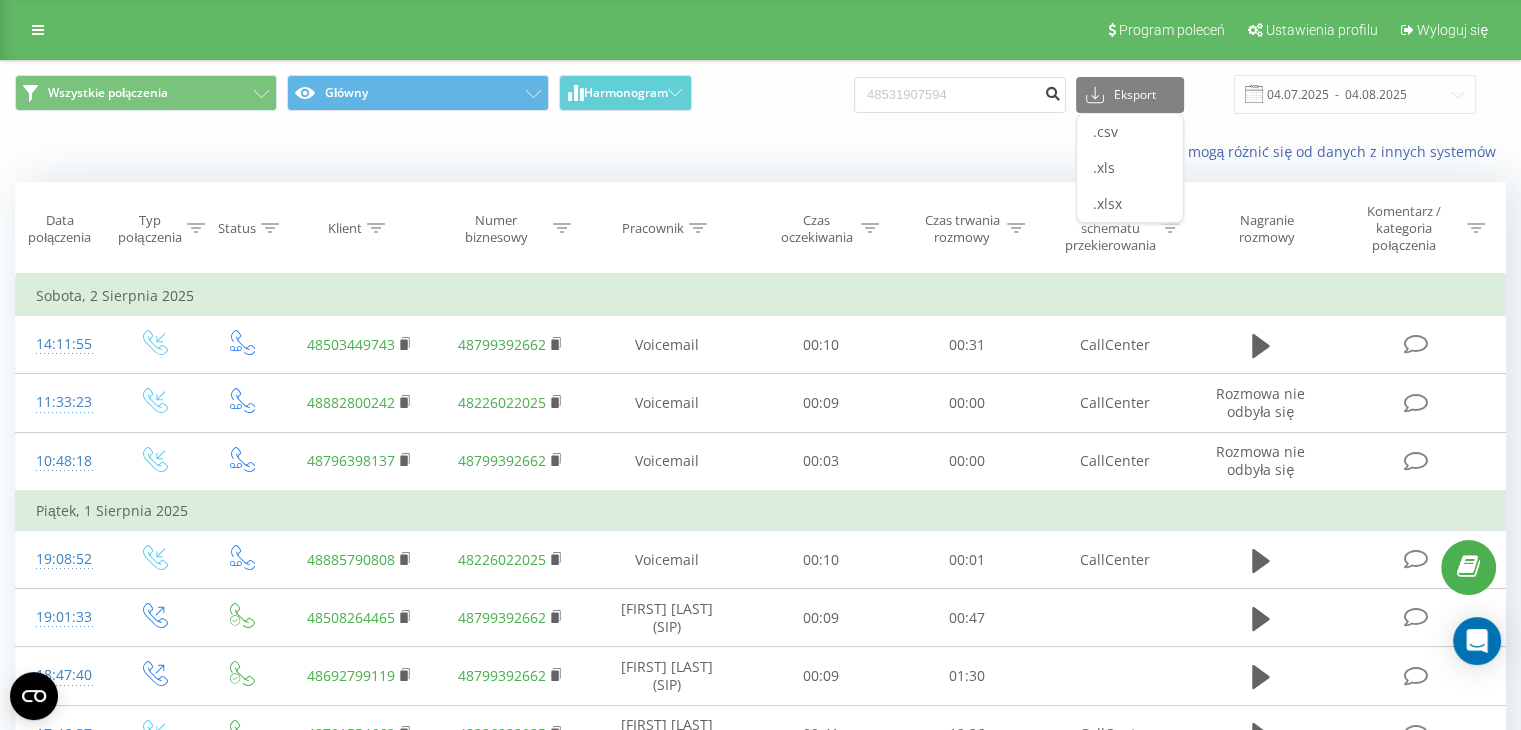 click at bounding box center [1052, 91] 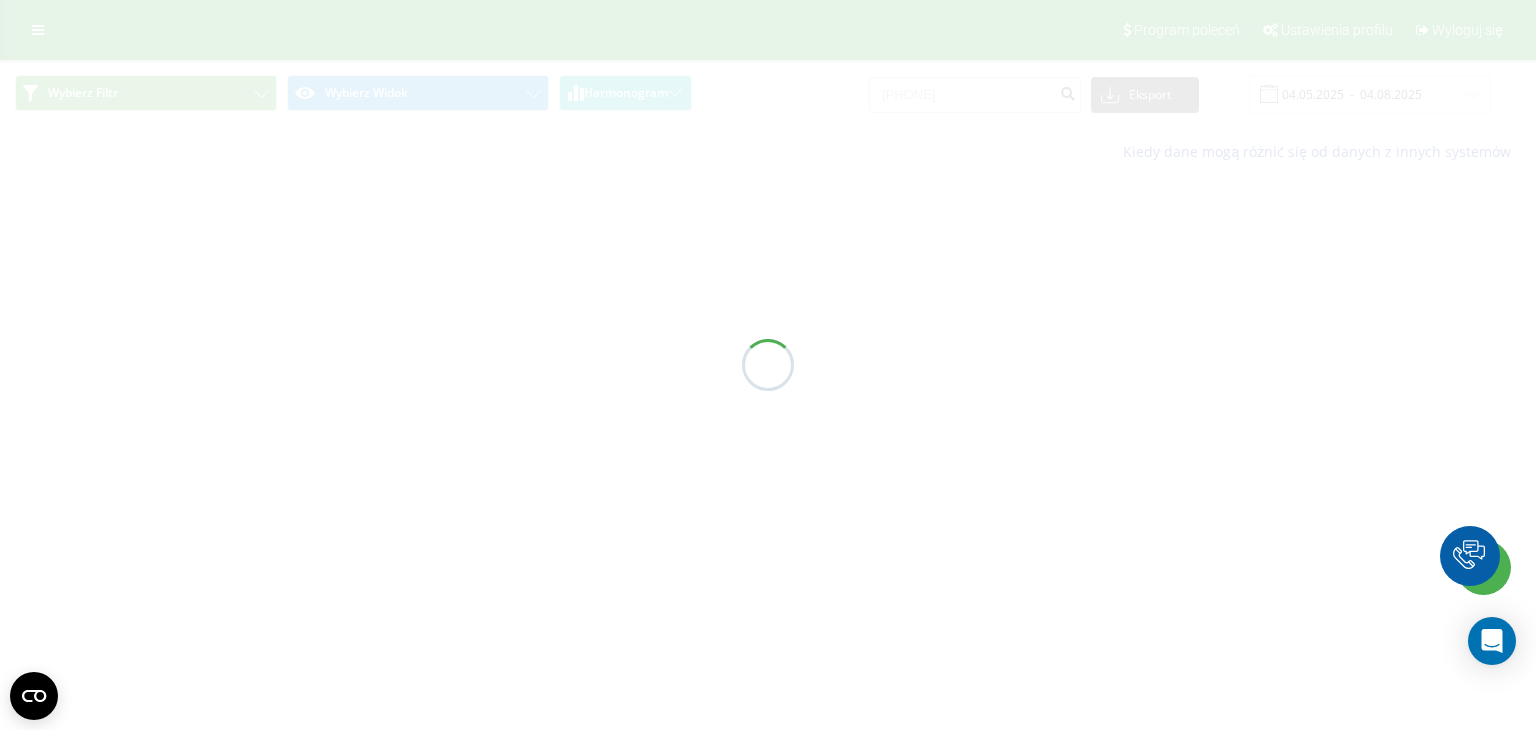scroll, scrollTop: 0, scrollLeft: 0, axis: both 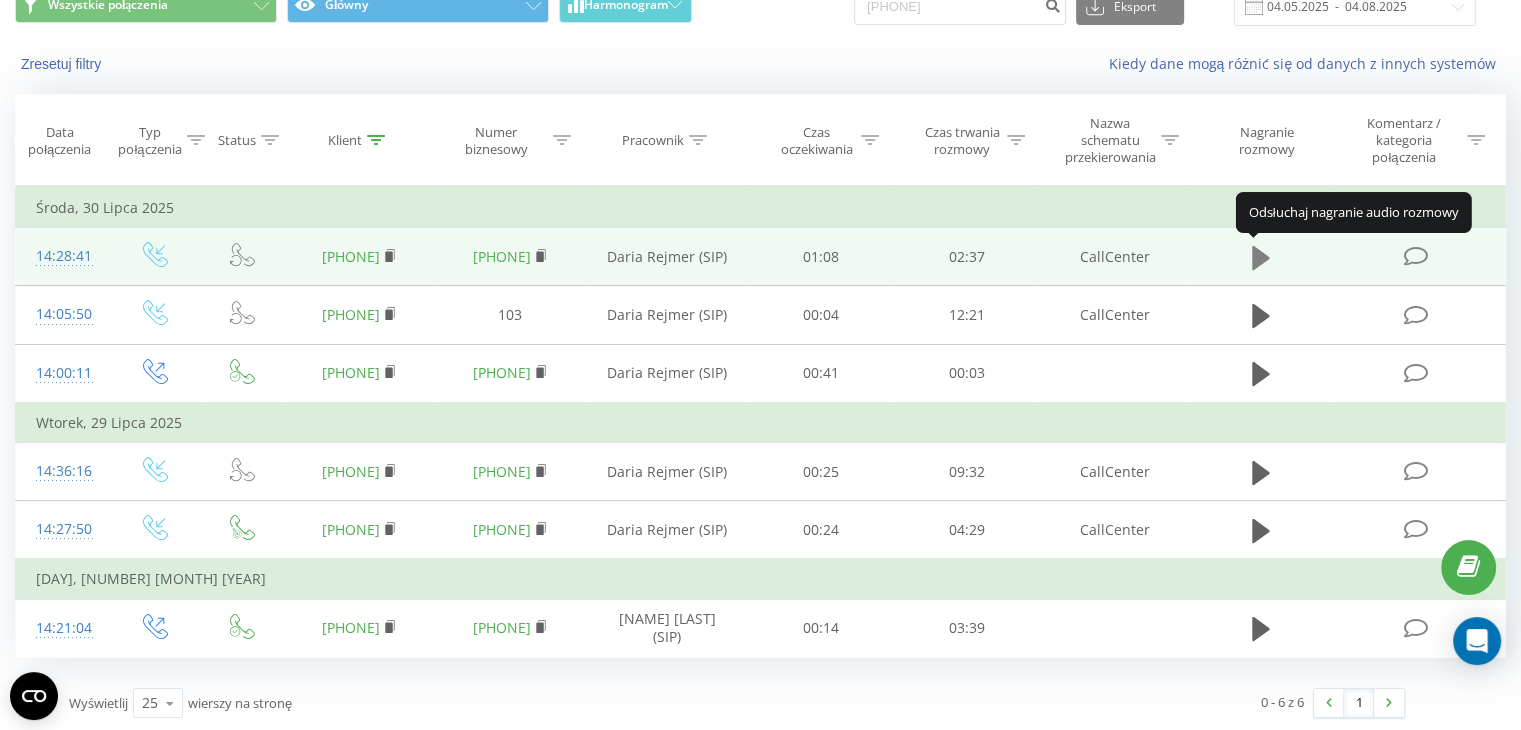 click 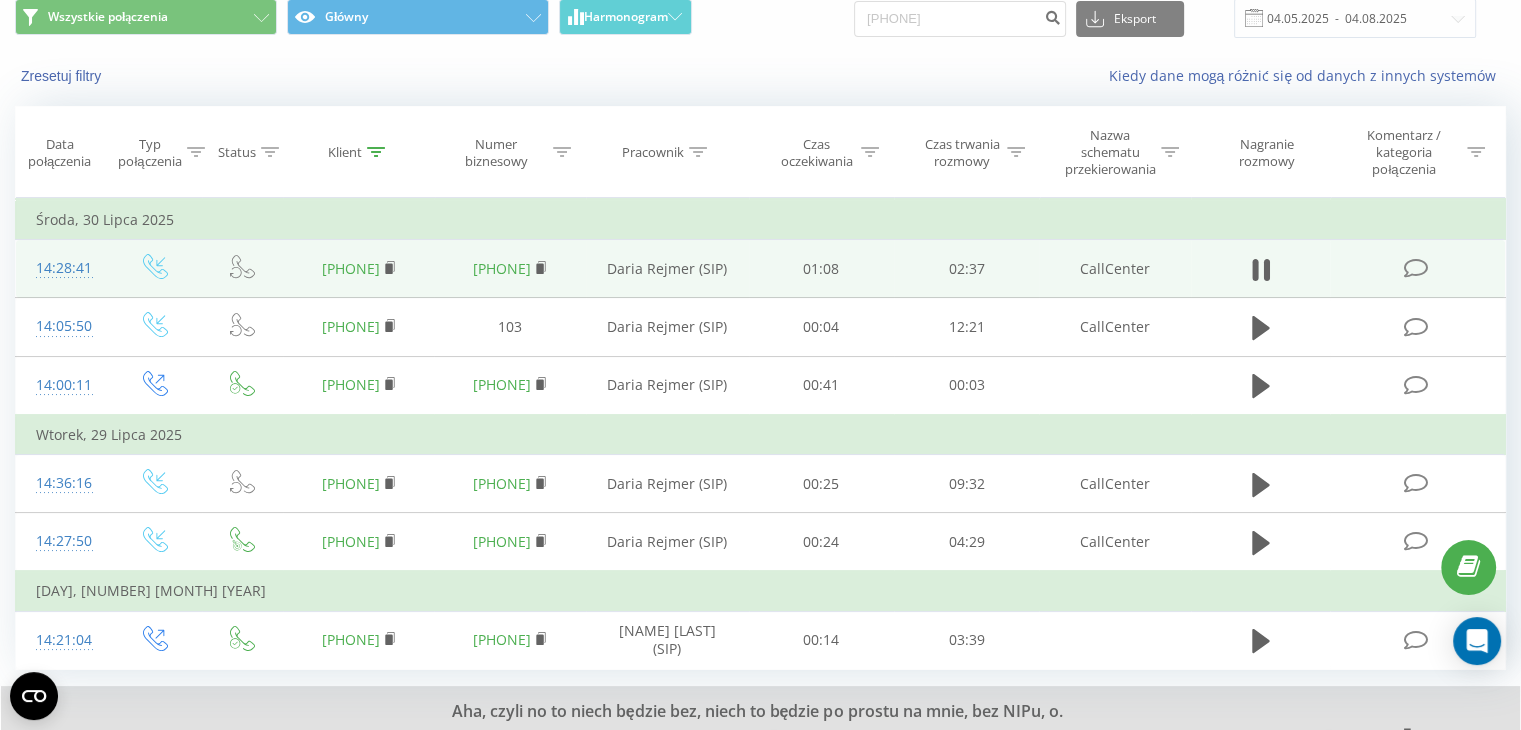 scroll, scrollTop: 0, scrollLeft: 0, axis: both 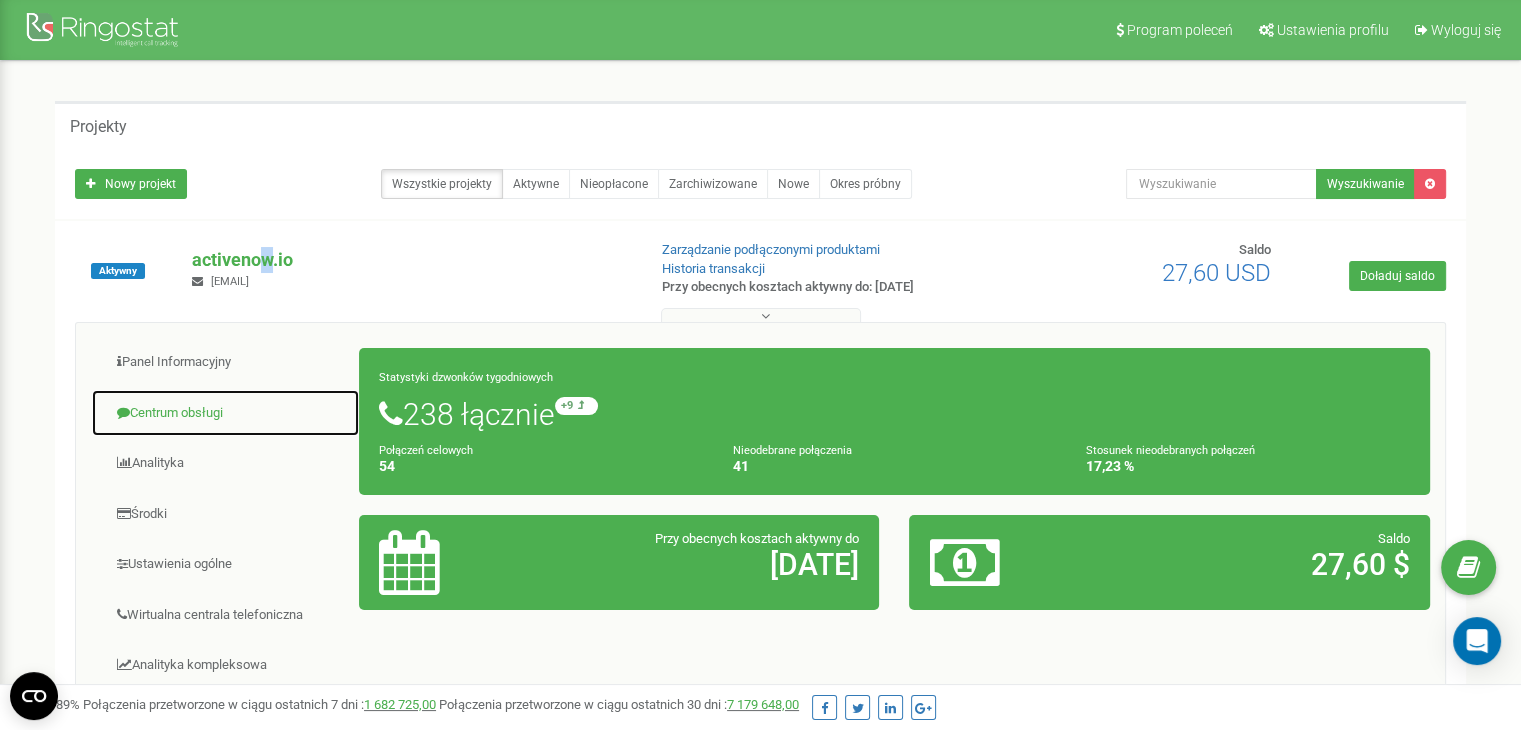 click on "Centrum obsługi" at bounding box center (225, 413) 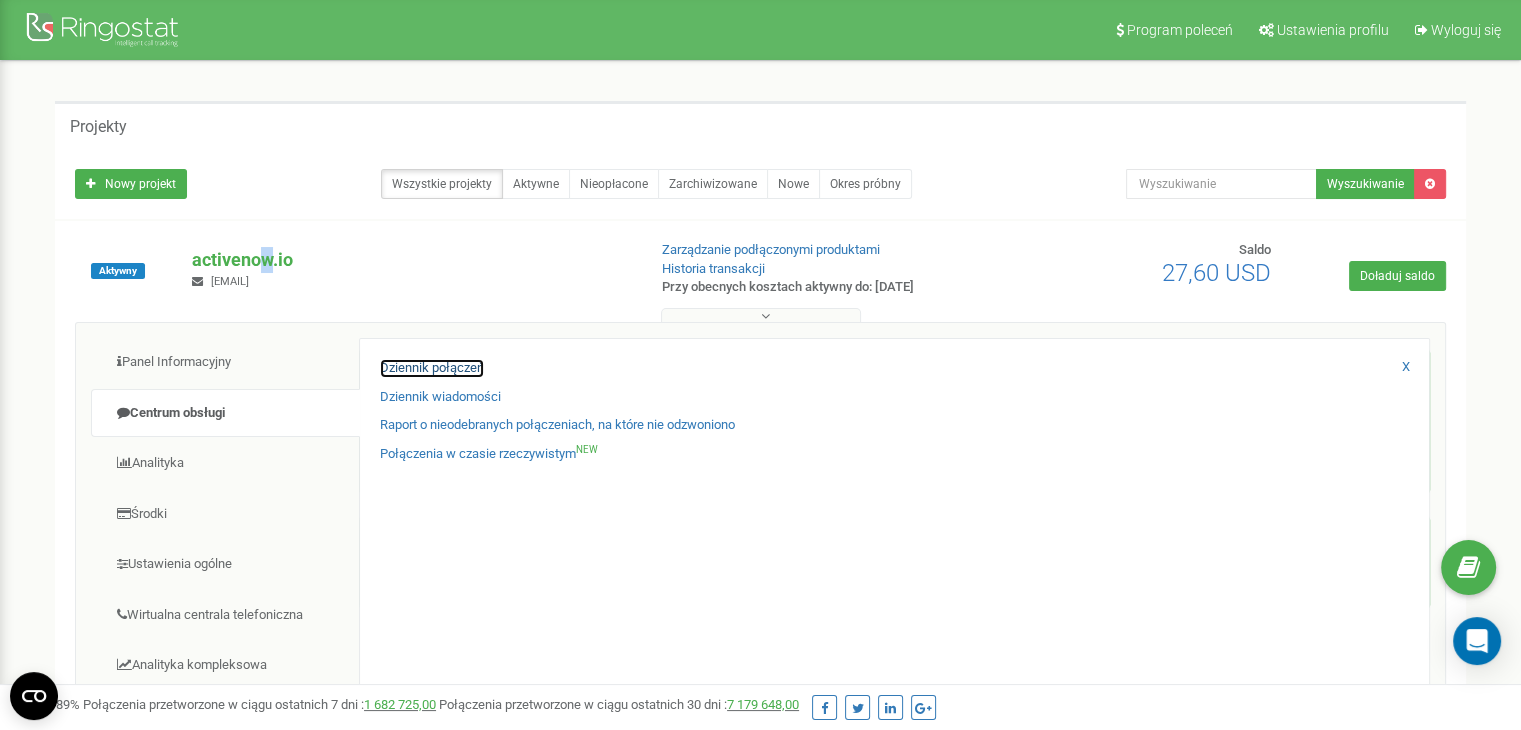 click on "Dziennik połączeń" at bounding box center (432, 368) 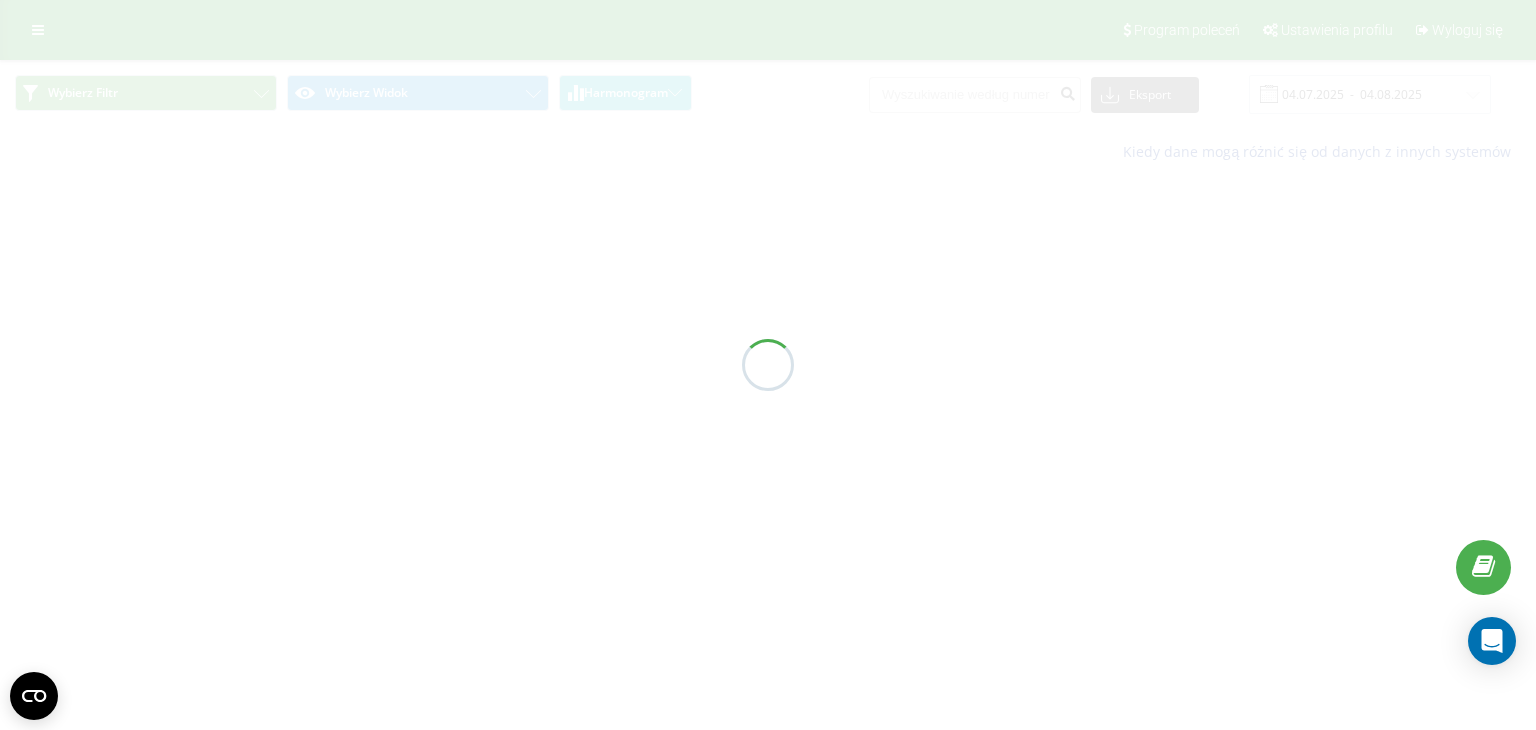 scroll, scrollTop: 0, scrollLeft: 0, axis: both 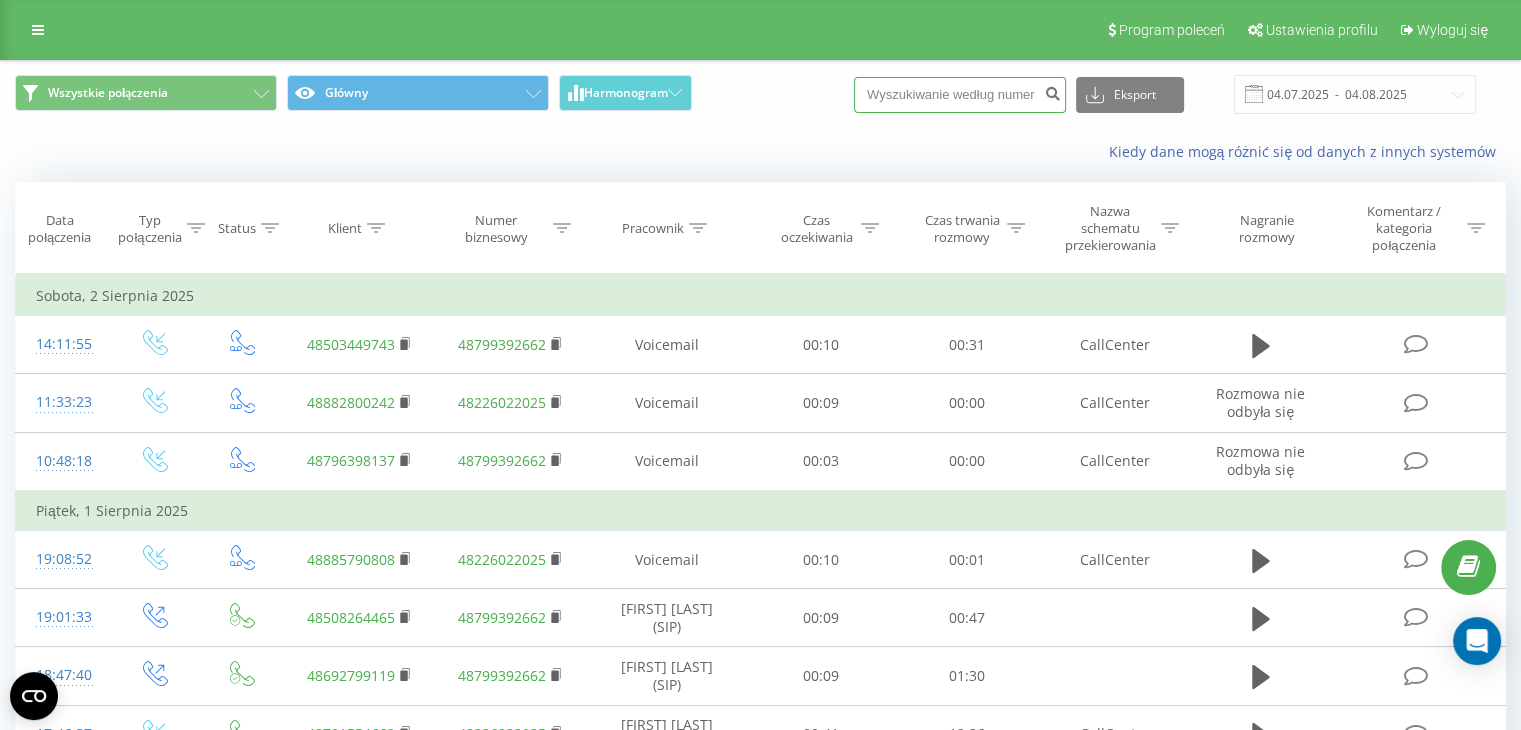 paste on "48739904454" 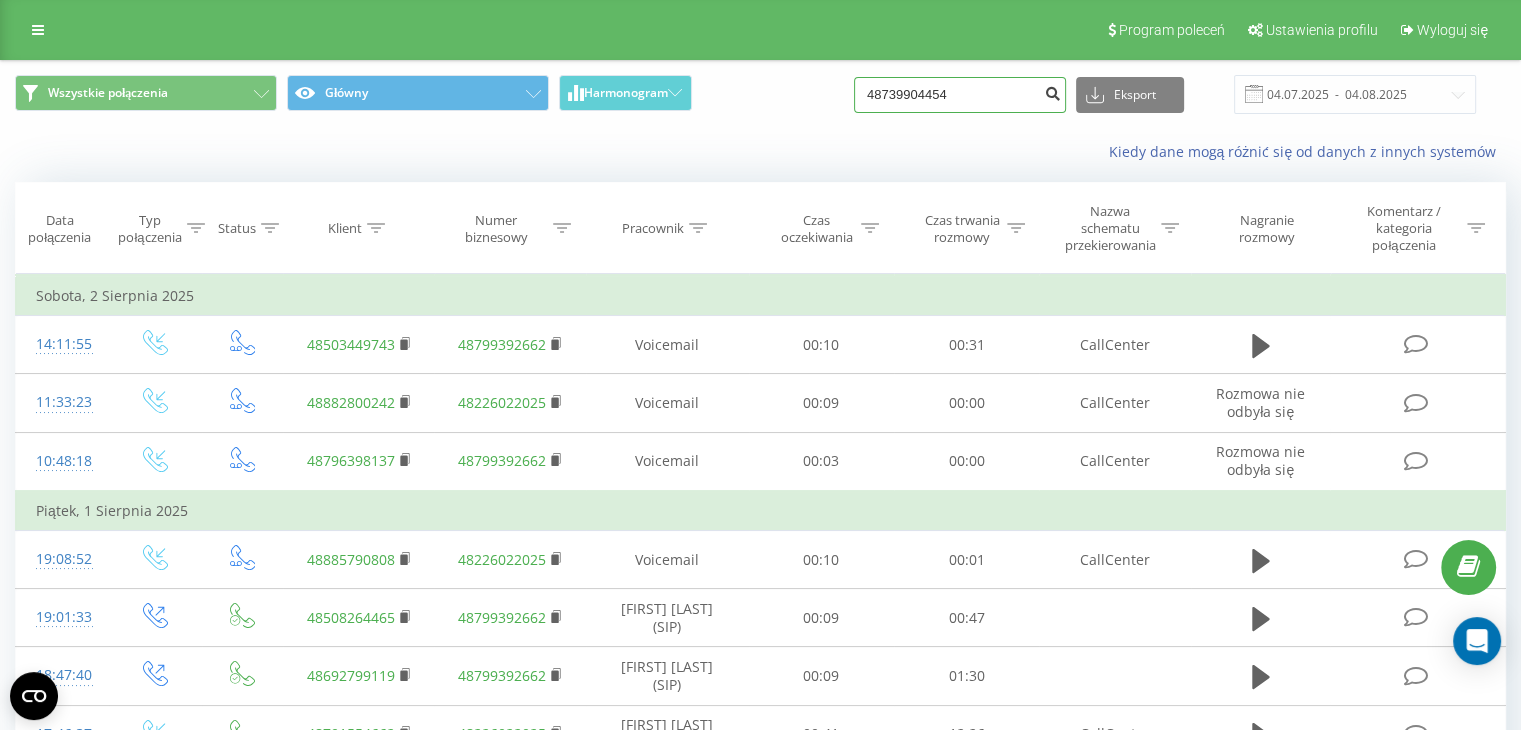 type on "48739904454" 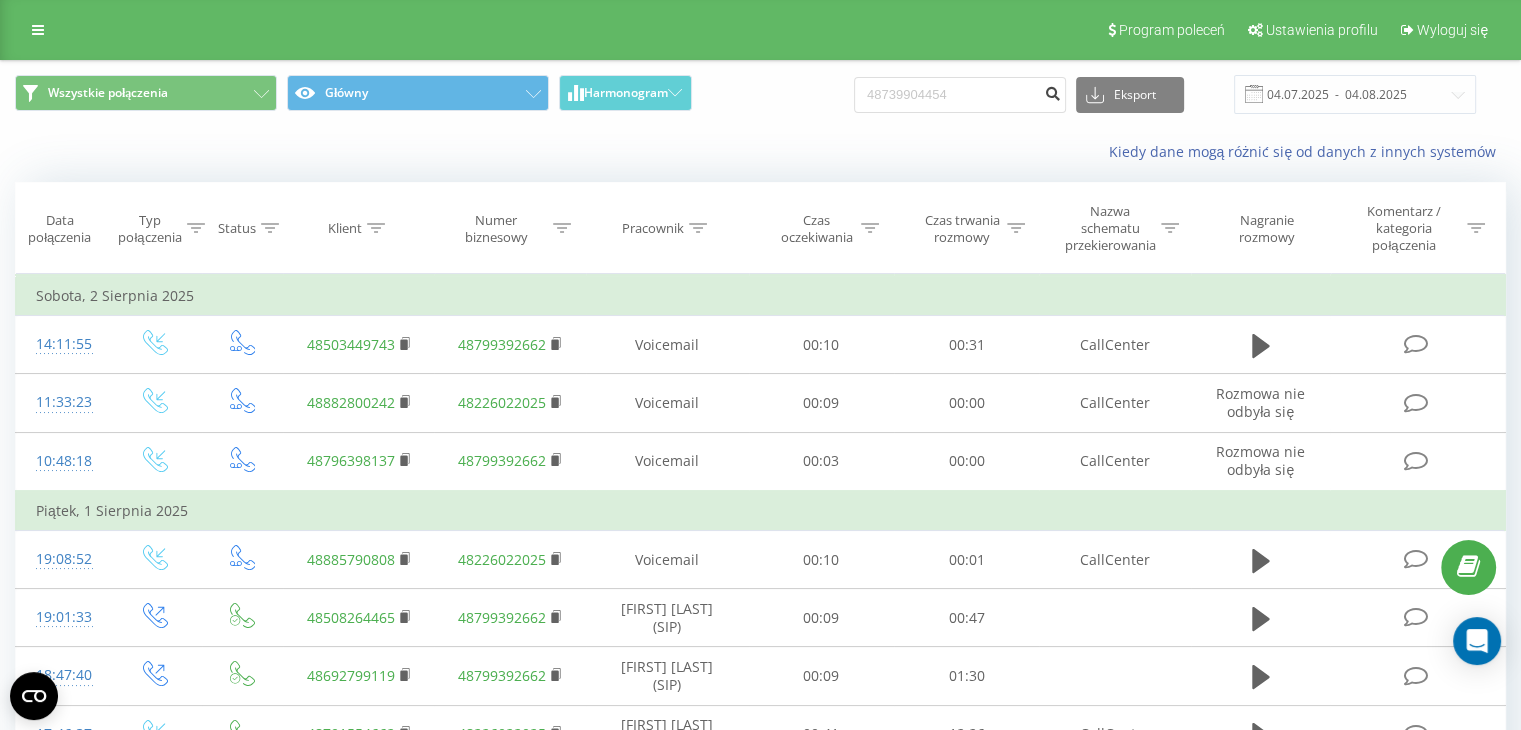 click at bounding box center [1052, 91] 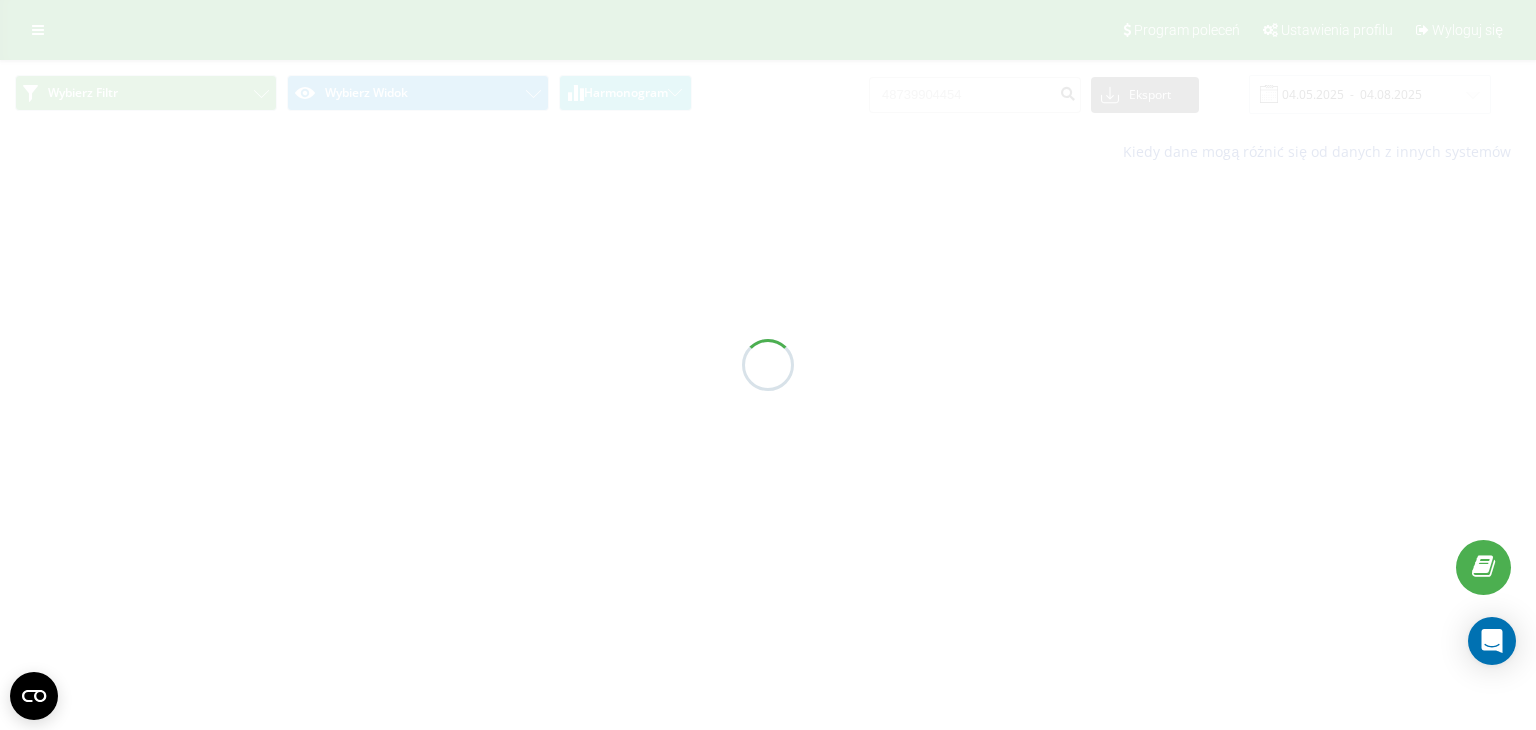 scroll, scrollTop: 0, scrollLeft: 0, axis: both 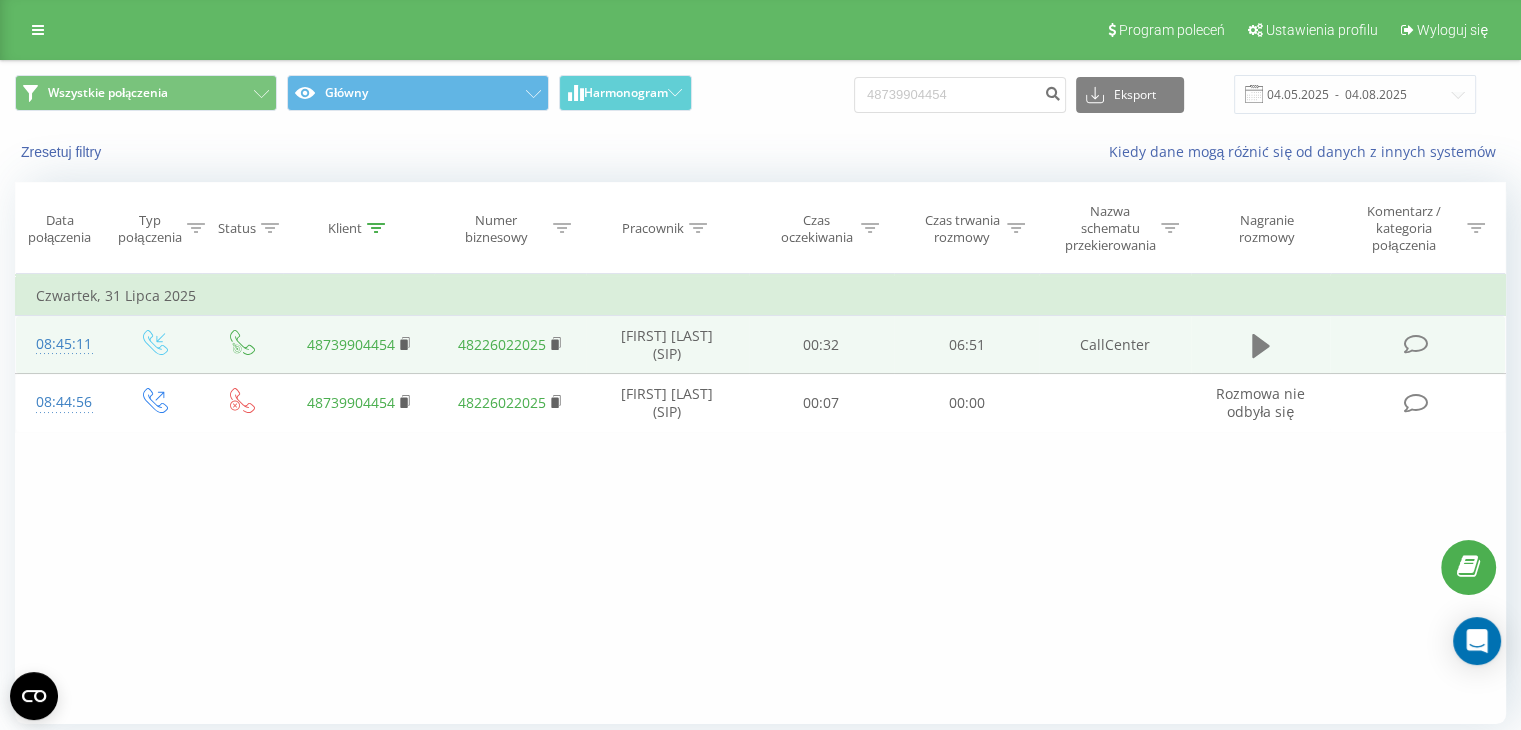 click at bounding box center [1261, 346] 